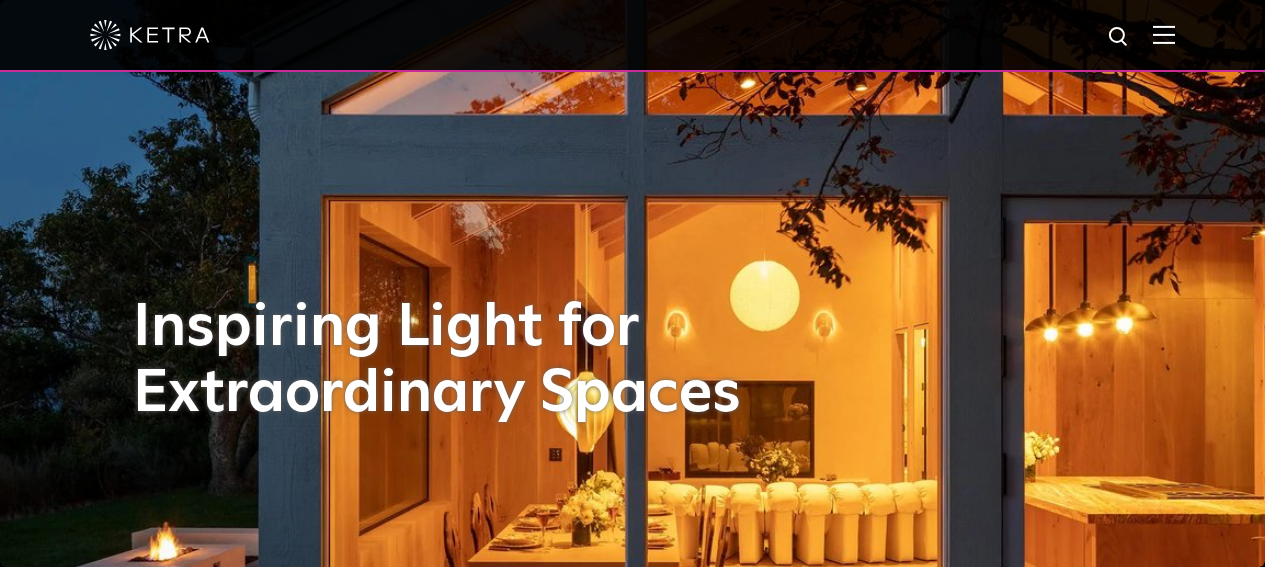 scroll, scrollTop: 0, scrollLeft: 0, axis: both 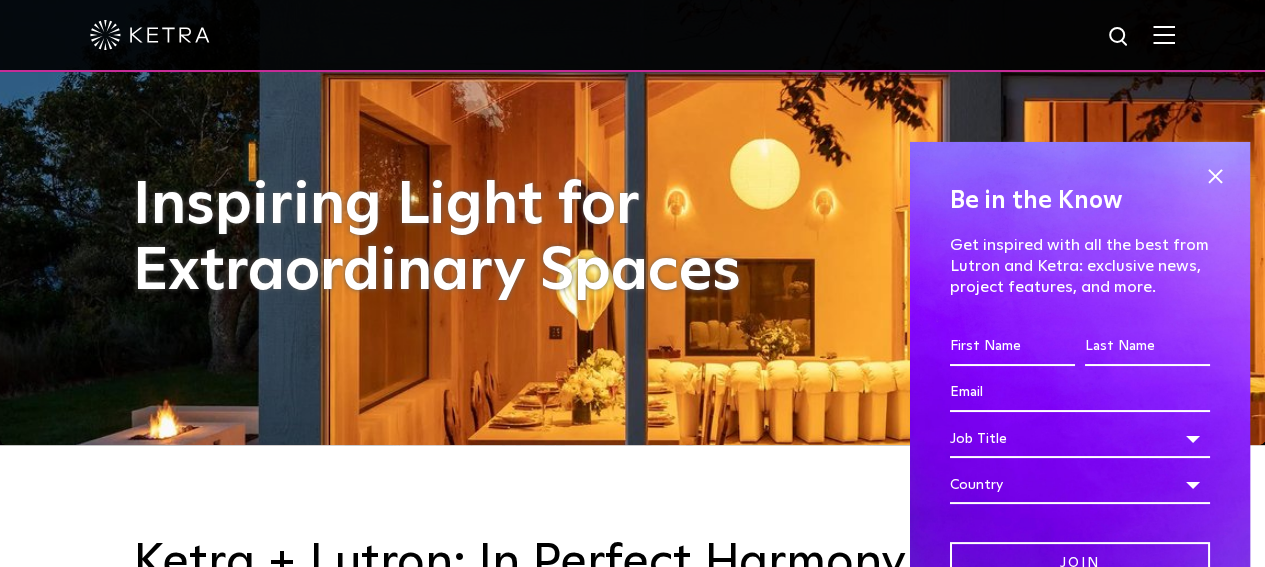 click at bounding box center [1119, 37] 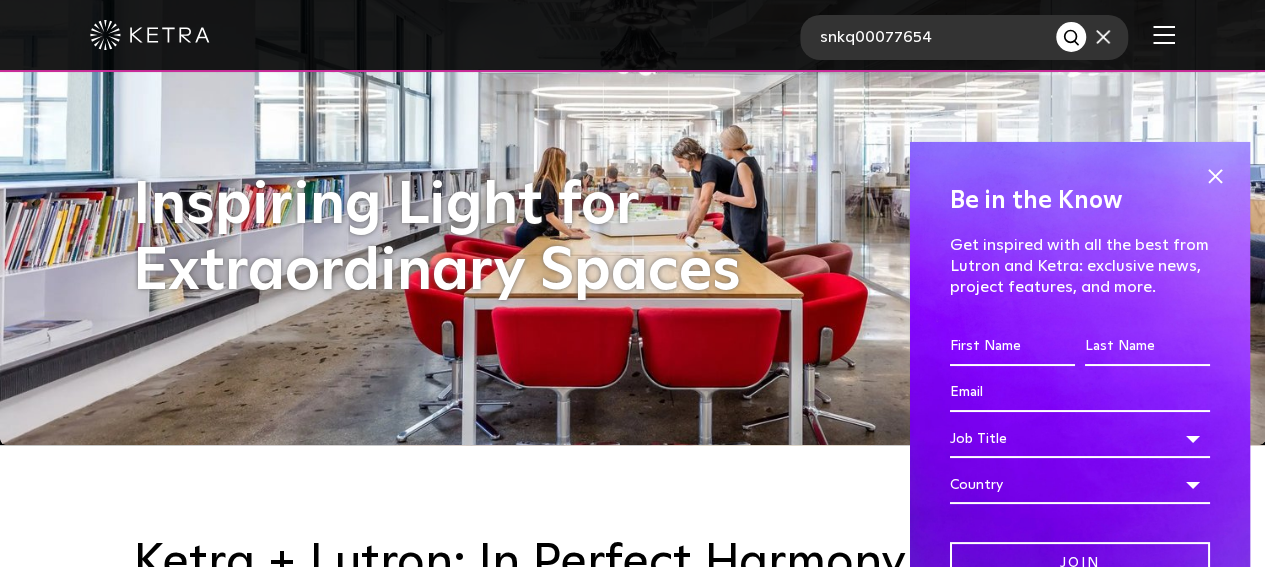 type on "[ID]" 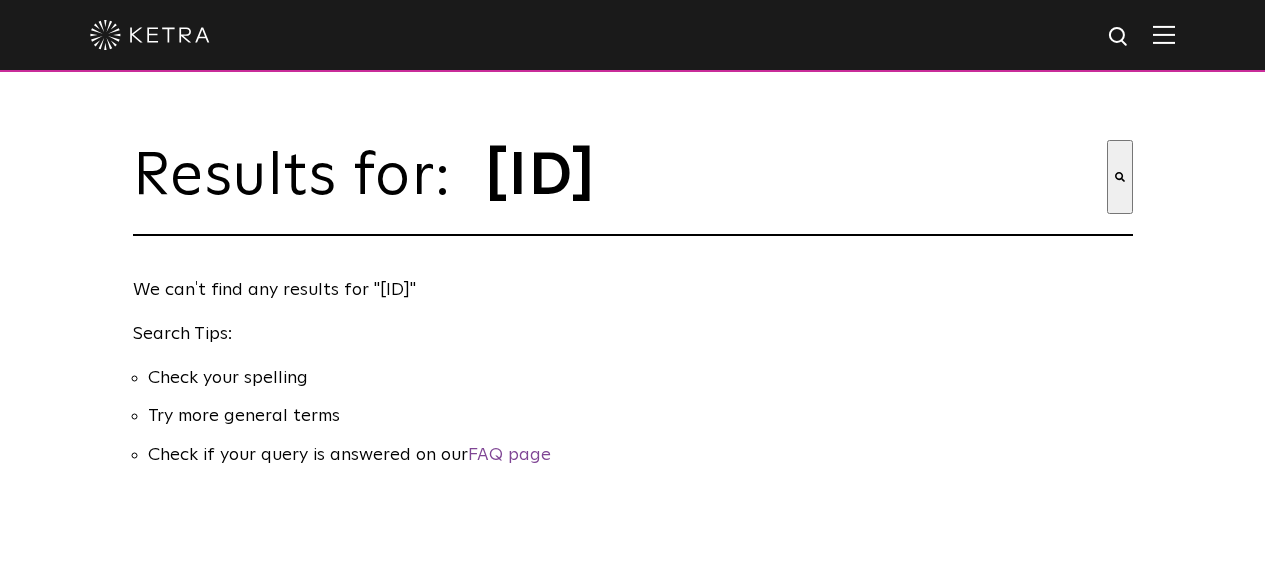 scroll, scrollTop: 0, scrollLeft: 0, axis: both 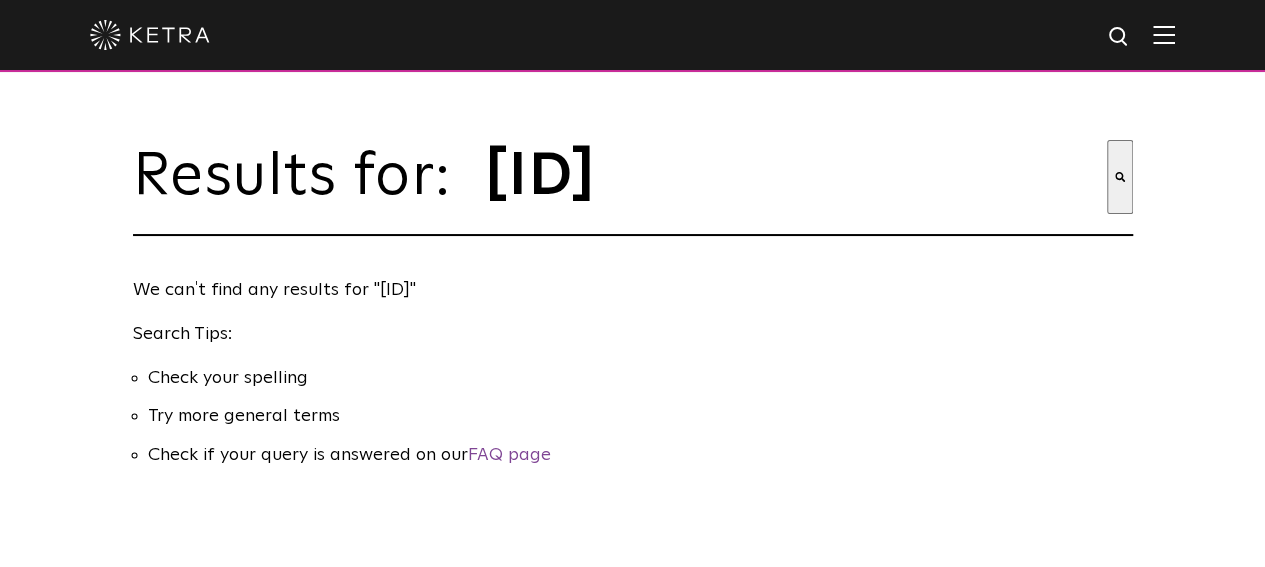drag, startPoint x: 553, startPoint y: 198, endPoint x: 332, endPoint y: 202, distance: 221.0362 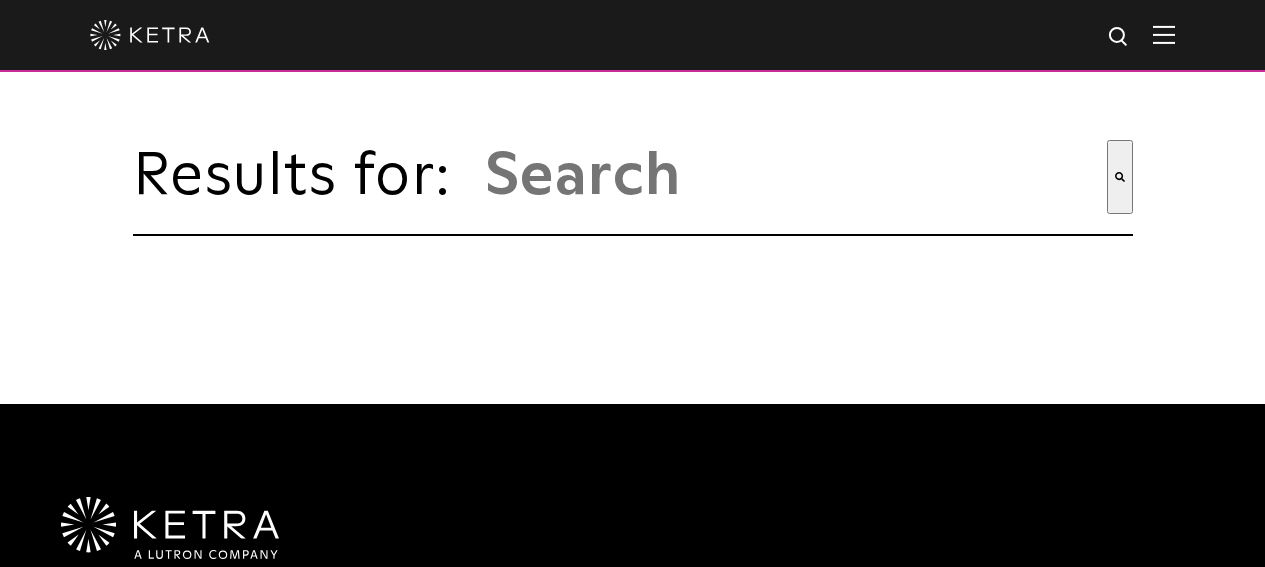 scroll, scrollTop: 0, scrollLeft: 0, axis: both 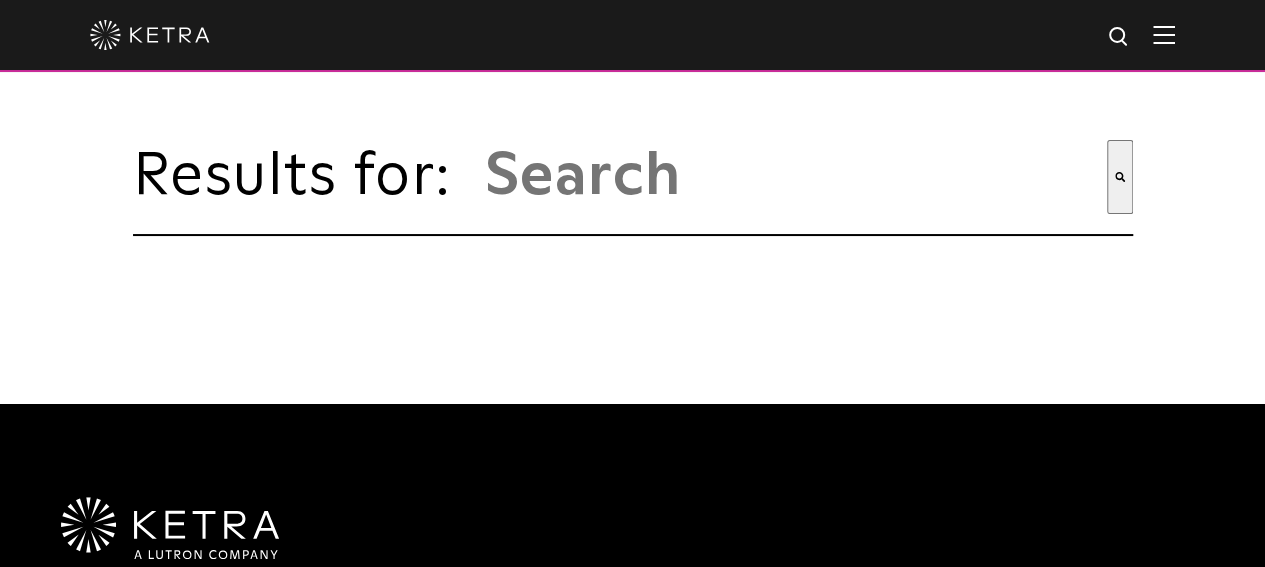 click on "This is a search field with an auto-suggest feature attached." at bounding box center [795, 177] 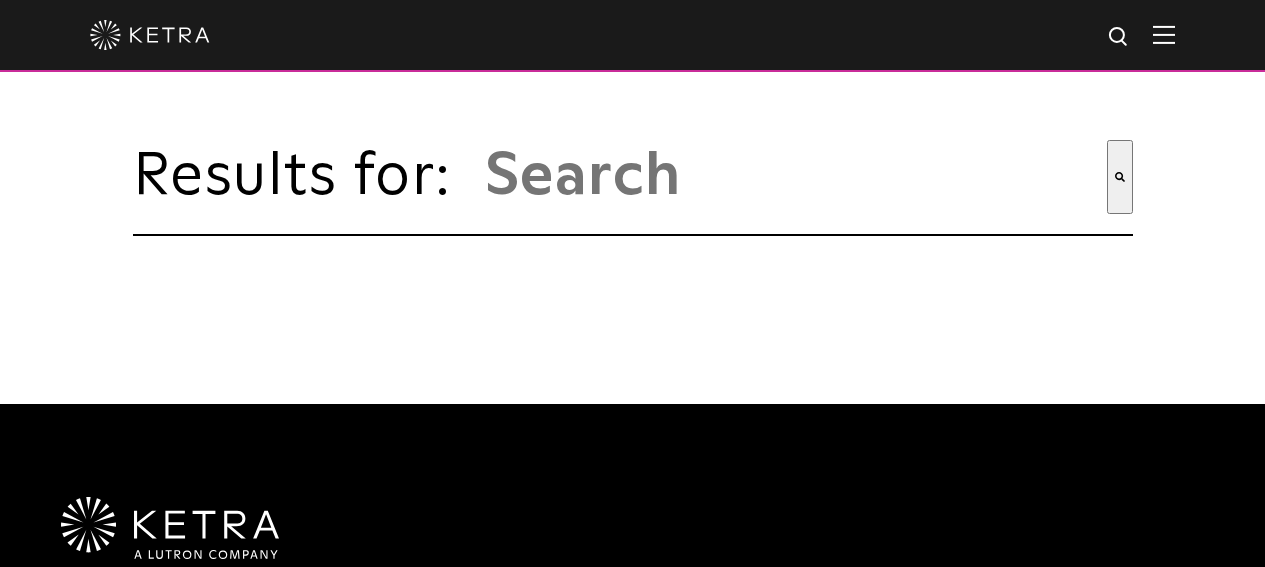scroll, scrollTop: 0, scrollLeft: 0, axis: both 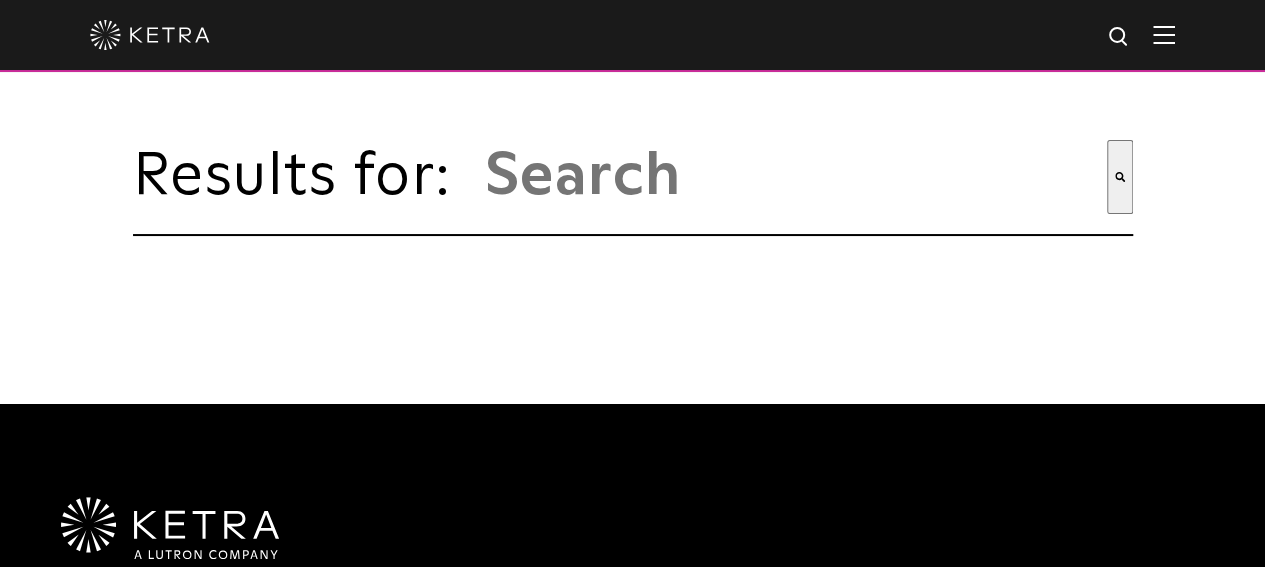 click at bounding box center [1164, 34] 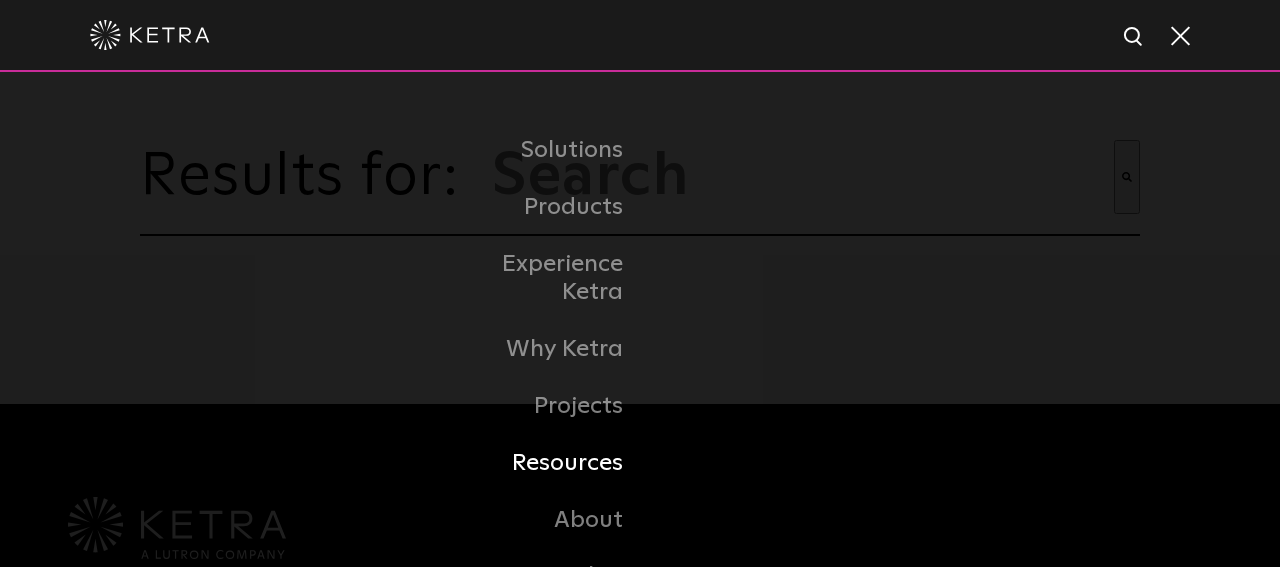 click on "Resources" at bounding box center (640, 463) 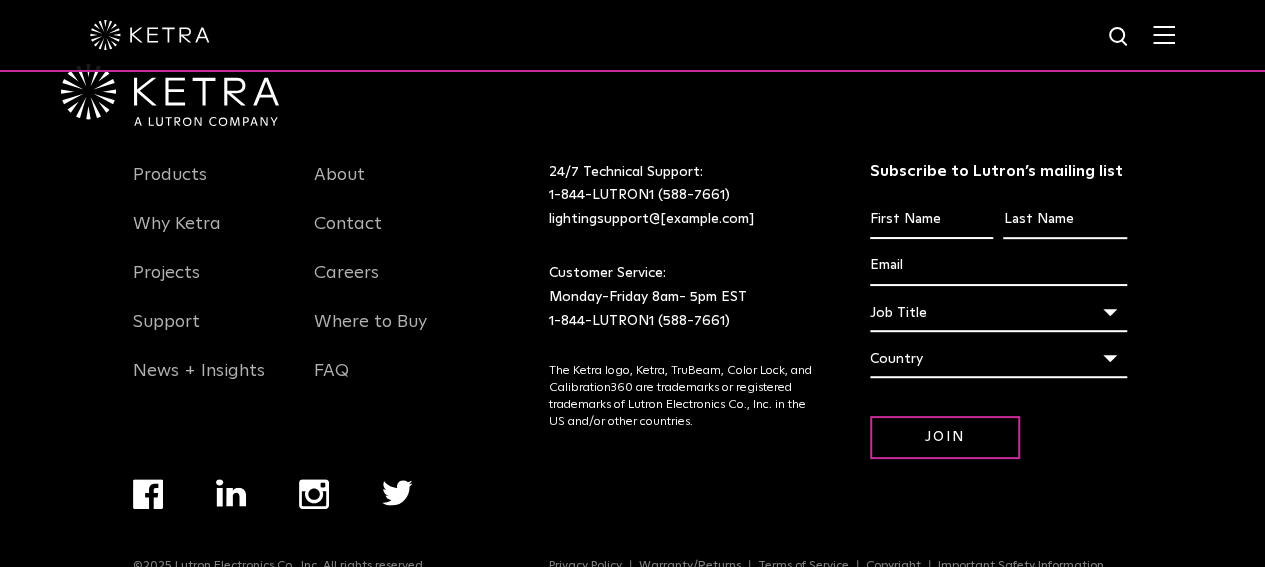 scroll, scrollTop: 437, scrollLeft: 0, axis: vertical 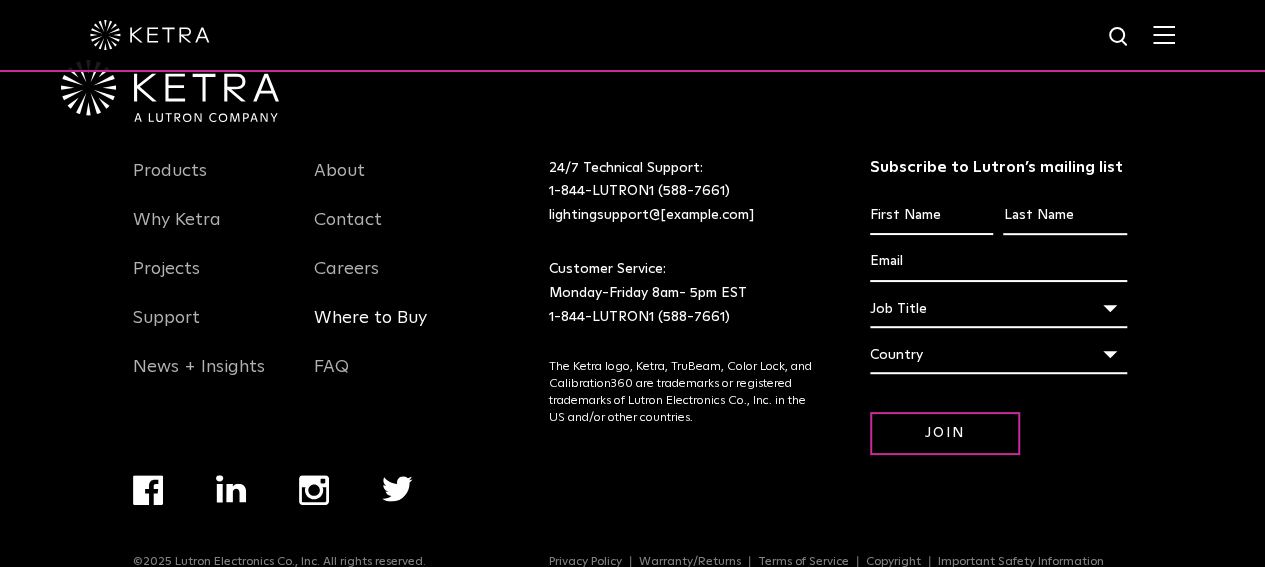 click on "Where to Buy" at bounding box center (370, 330) 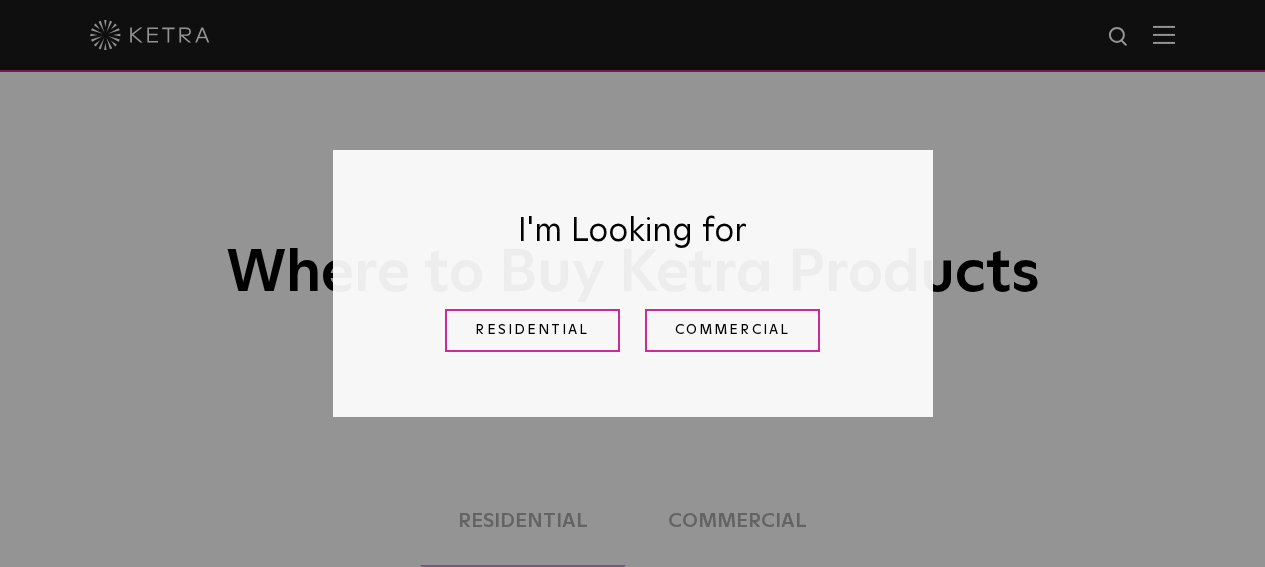 scroll, scrollTop: 0, scrollLeft: 0, axis: both 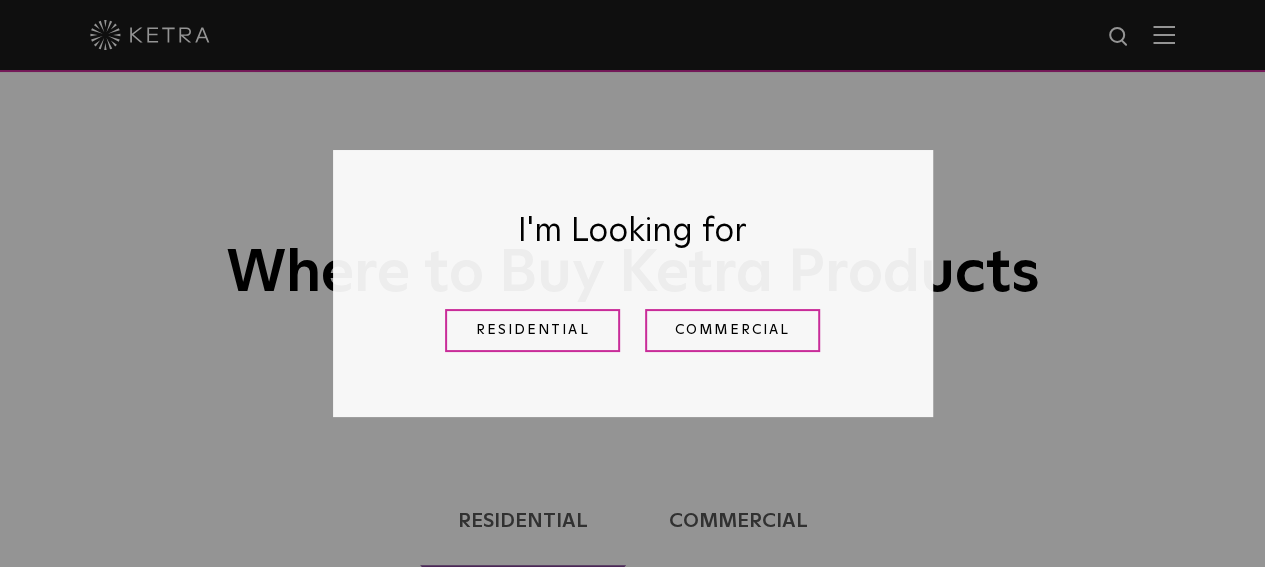 click on "I'm Looking for
Residential
Commercial" at bounding box center [632, 283] 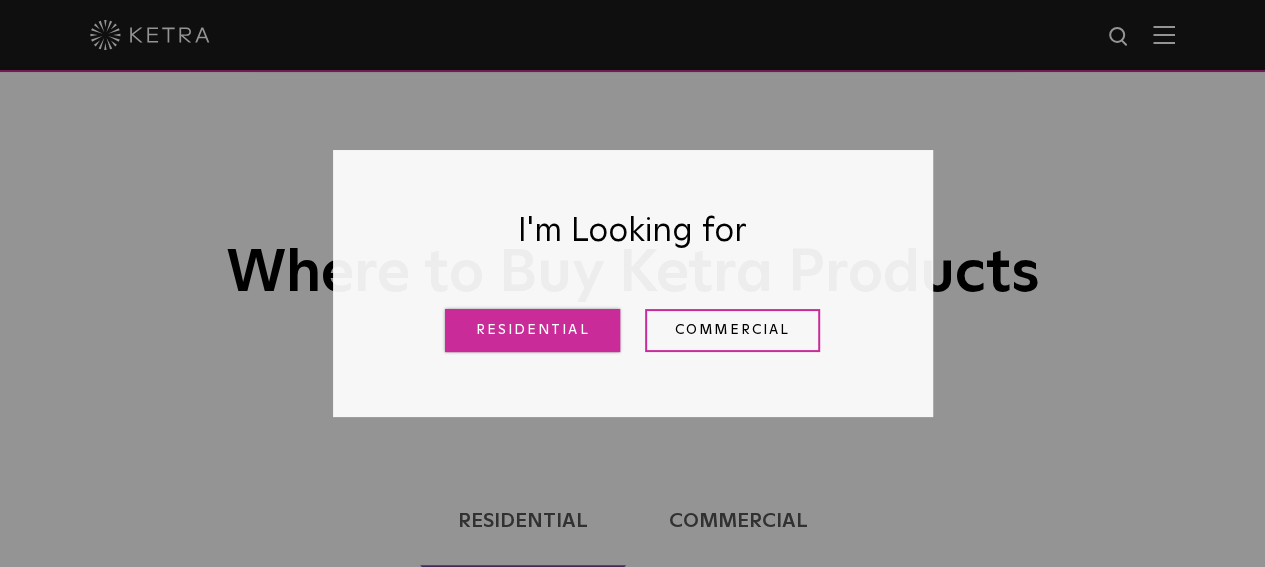 click on "Residential" at bounding box center (532, 330) 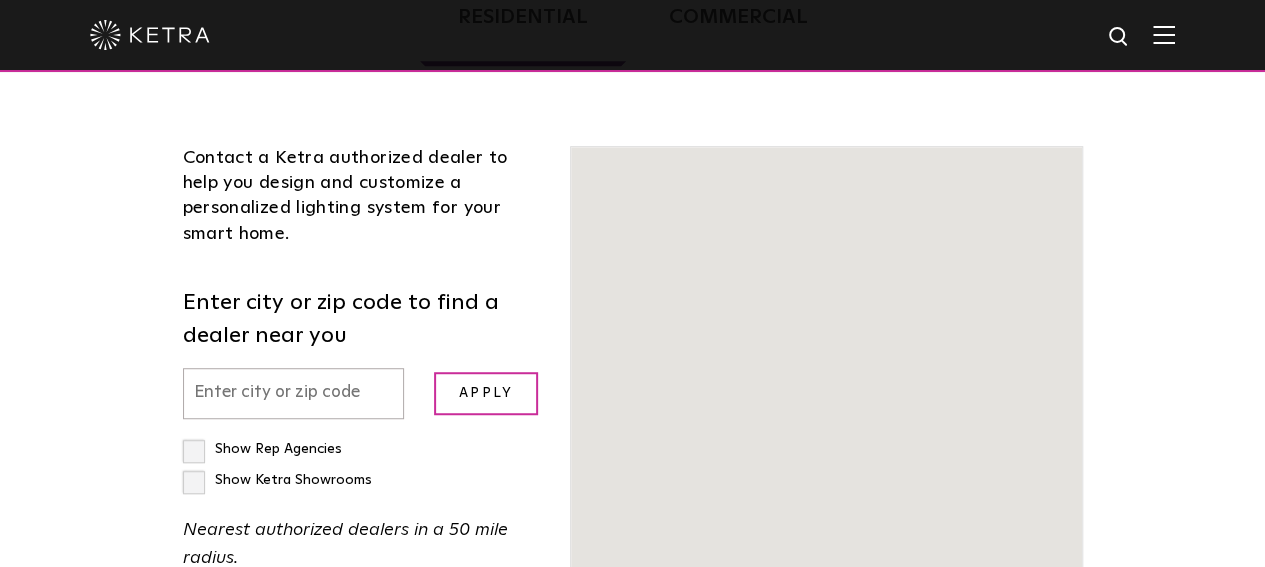 scroll, scrollTop: 510, scrollLeft: 0, axis: vertical 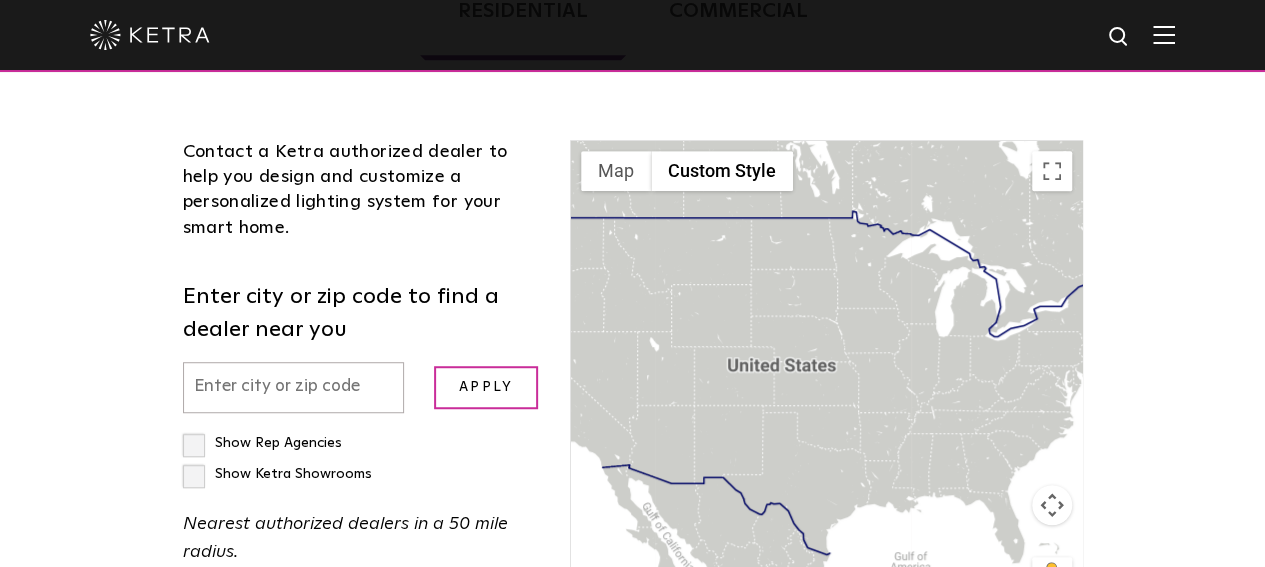 click at bounding box center [294, 387] 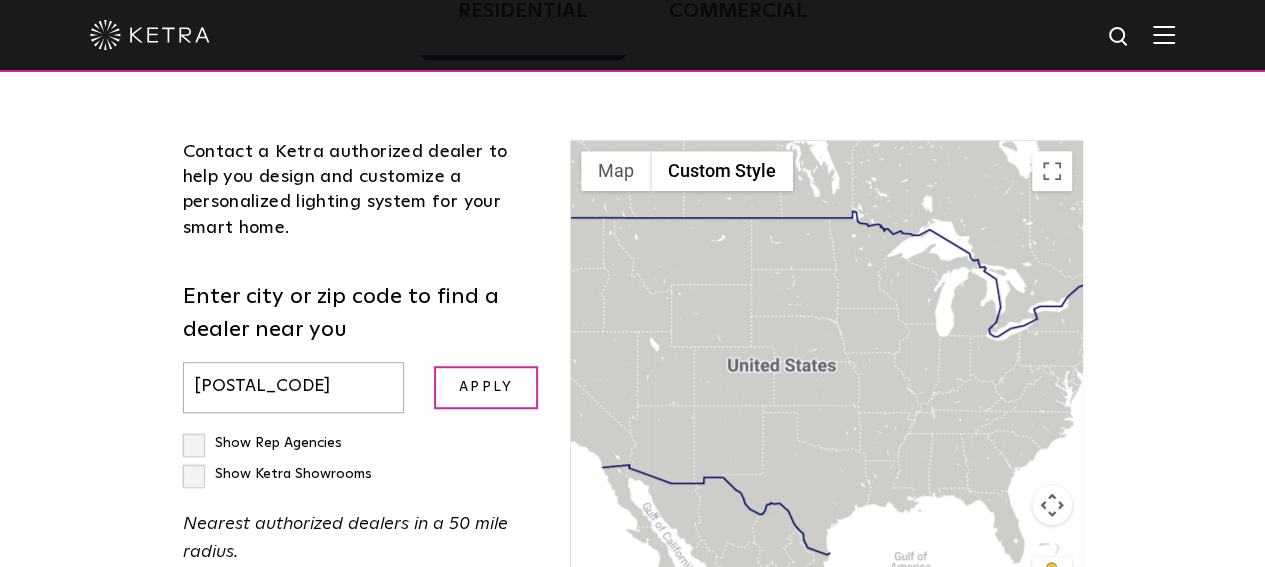 type on "[POSTAL_CODE]" 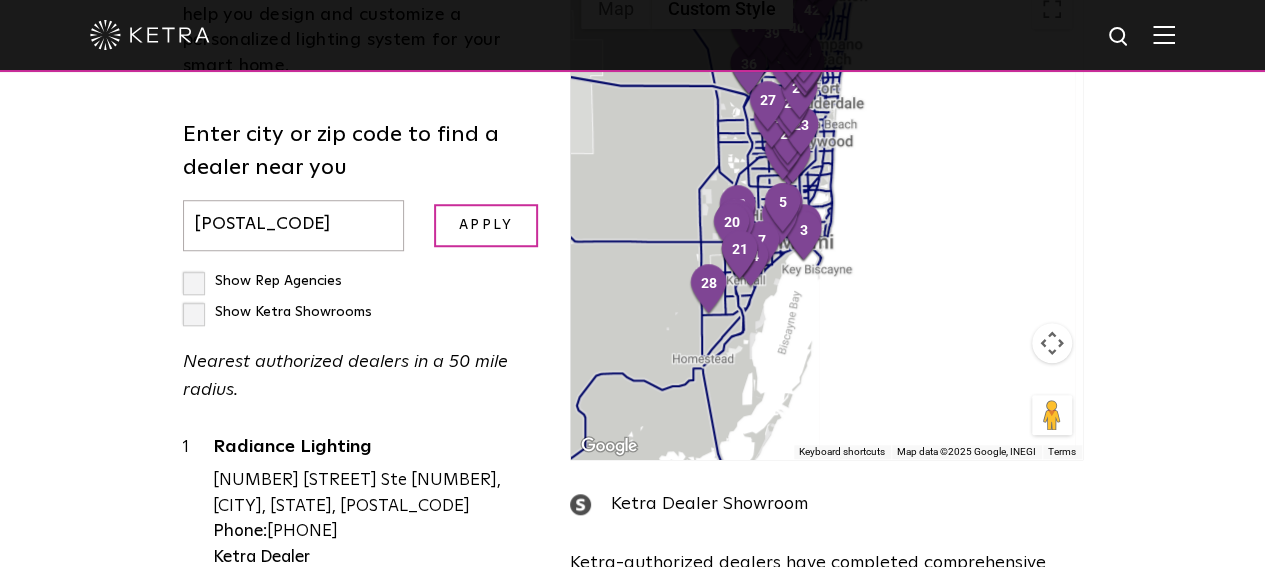 scroll, scrollTop: 645, scrollLeft: 0, axis: vertical 